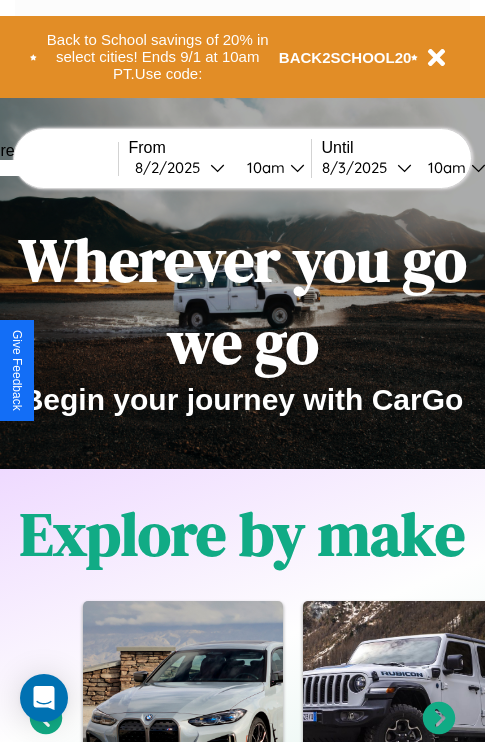 scroll, scrollTop: 0, scrollLeft: 0, axis: both 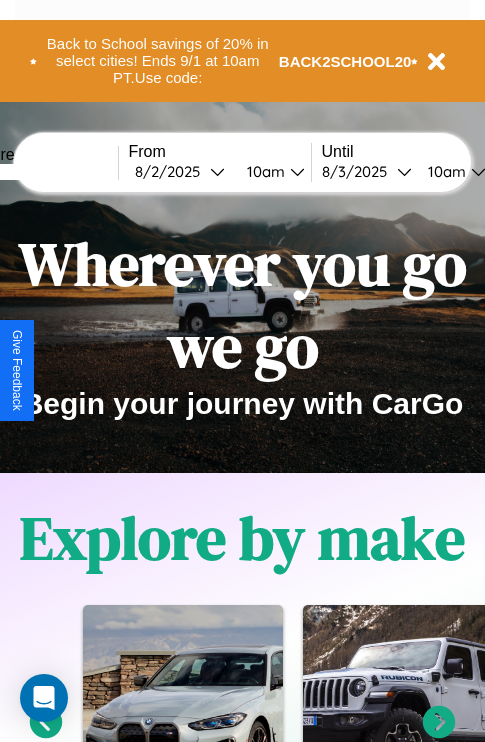 click at bounding box center [43, 172] 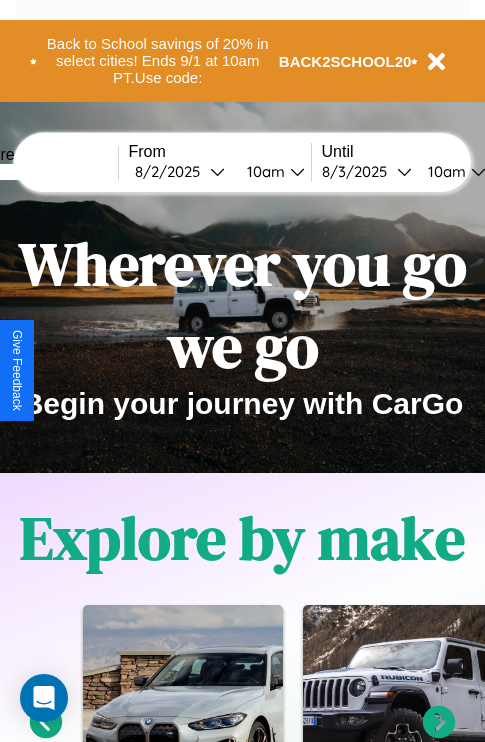 type on "*****" 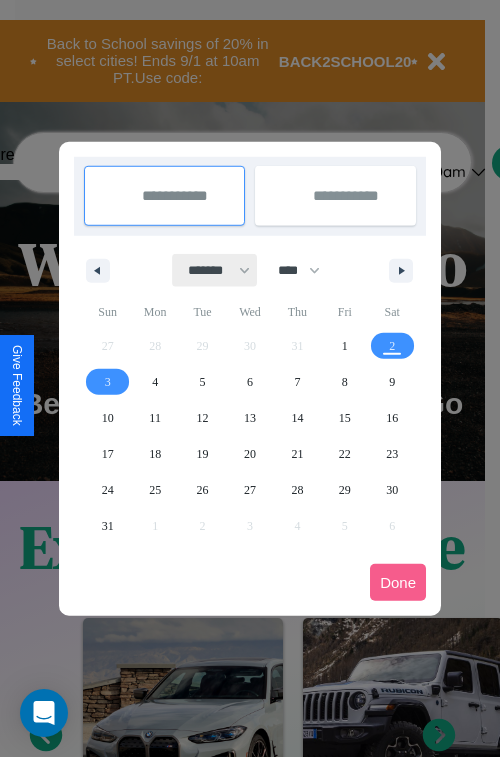 click on "******* ******** ***** ***** *** **** **** ****** ********* ******* ******** ********" at bounding box center [215, 270] 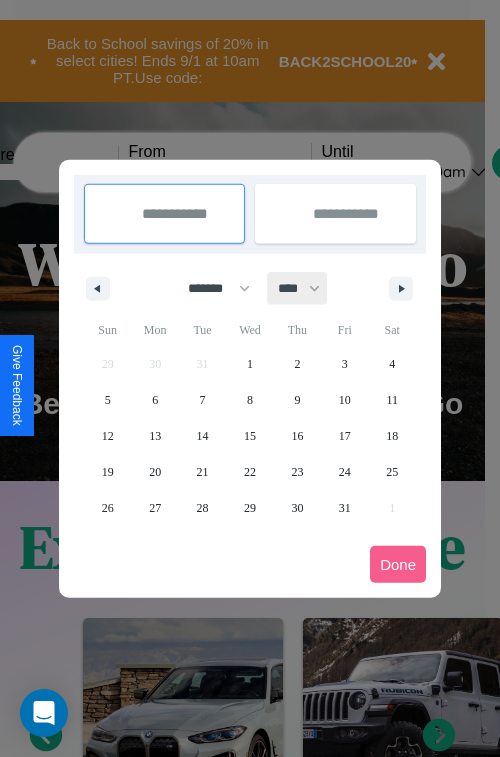 click on "**** **** **** **** **** **** **** **** **** **** **** **** **** **** **** **** **** **** **** **** **** **** **** **** **** **** **** **** **** **** **** **** **** **** **** **** **** **** **** **** **** **** **** **** **** **** **** **** **** **** **** **** **** **** **** **** **** **** **** **** **** **** **** **** **** **** **** **** **** **** **** **** **** **** **** **** **** **** **** **** **** **** **** **** **** **** **** **** **** **** **** **** **** **** **** **** **** **** **** **** **** **** **** **** **** **** **** **** **** **** **** **** **** **** **** **** **** **** **** **** ****" at bounding box center [298, 288] 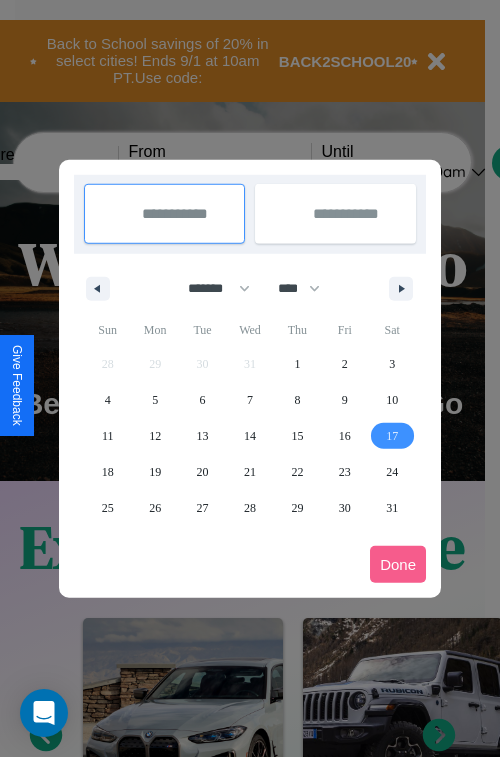 click on "17" at bounding box center [392, 436] 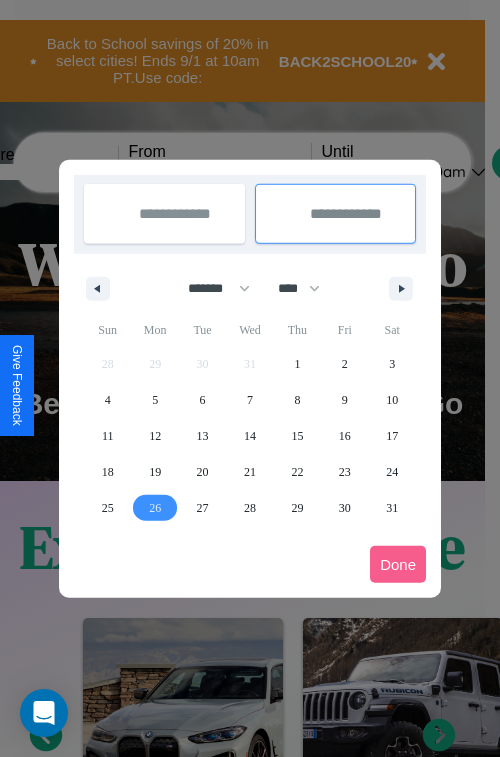 click on "26" at bounding box center (155, 508) 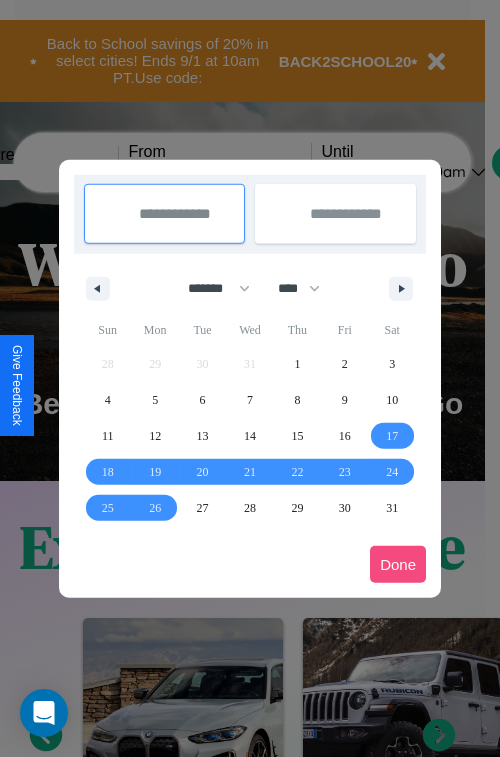 click on "Done" at bounding box center (398, 564) 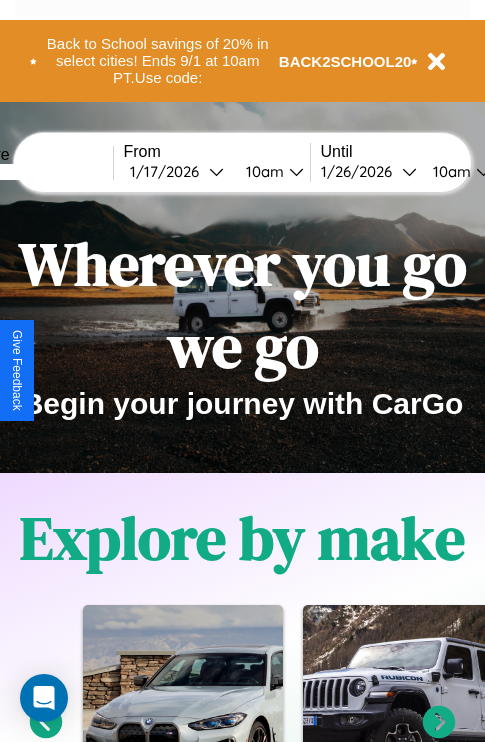 scroll, scrollTop: 0, scrollLeft: 72, axis: horizontal 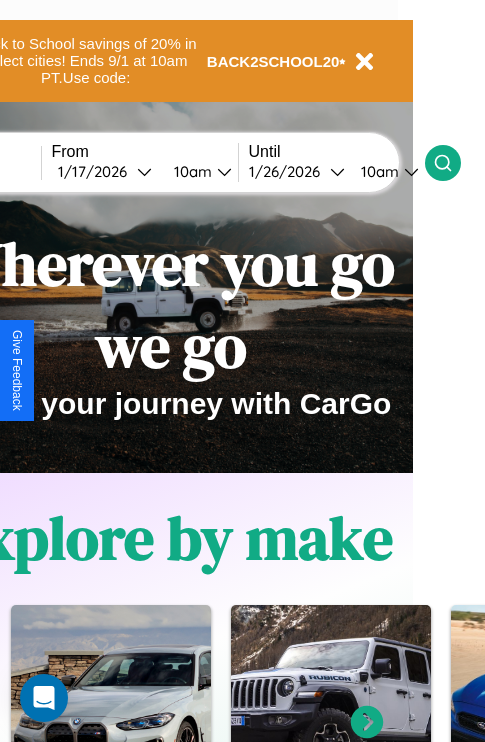 click 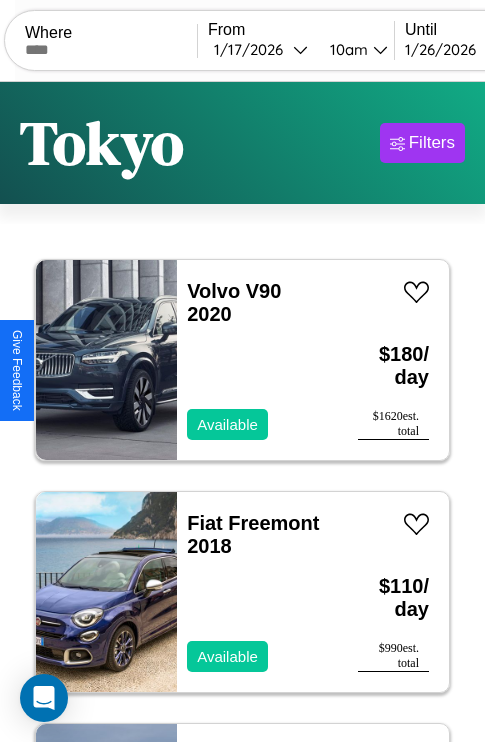 scroll, scrollTop: 95, scrollLeft: 0, axis: vertical 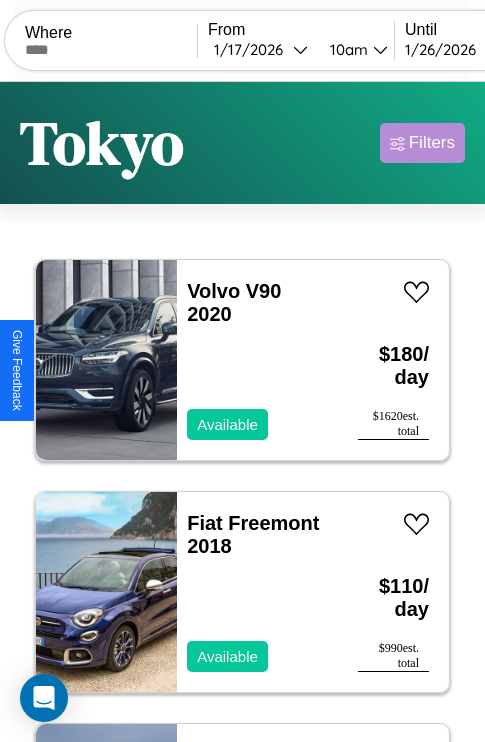 click on "Filters" at bounding box center (432, 143) 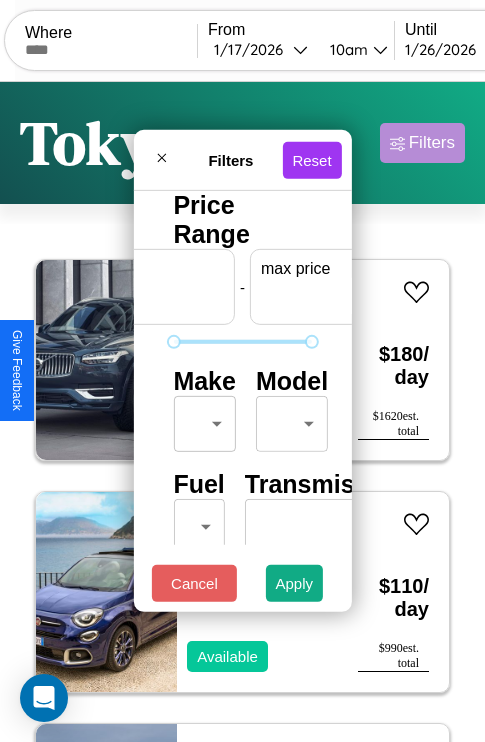 scroll, scrollTop: 0, scrollLeft: 124, axis: horizontal 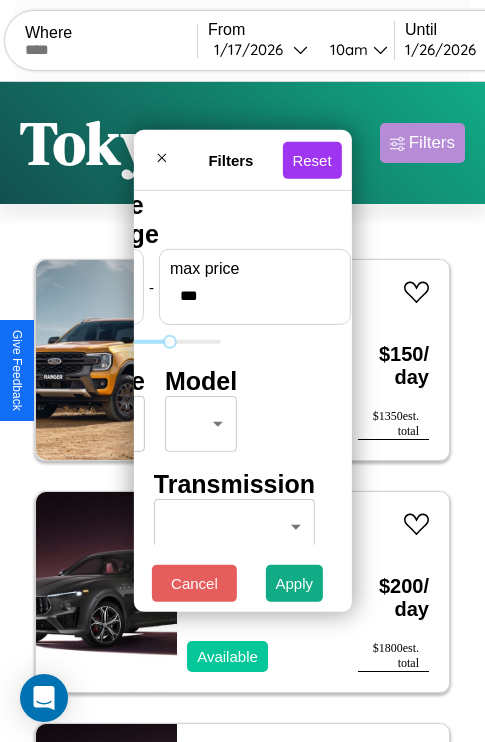 type on "***" 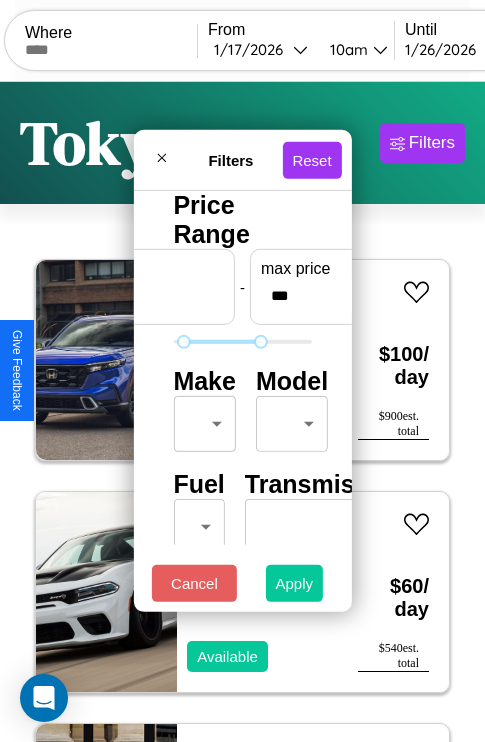 type on "**" 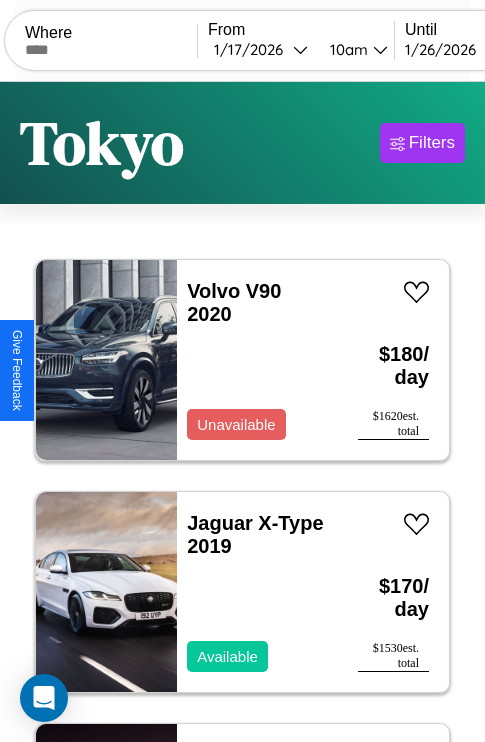 scroll, scrollTop: 66, scrollLeft: 0, axis: vertical 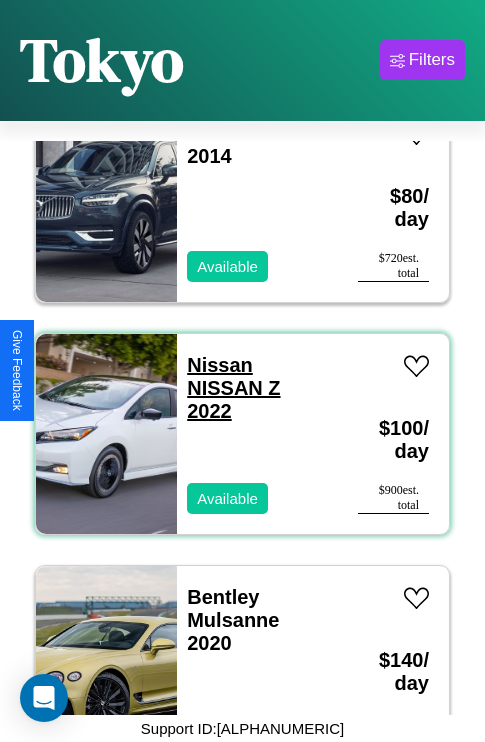 click on "Nissan   NISSAN Z   2022" at bounding box center (233, 388) 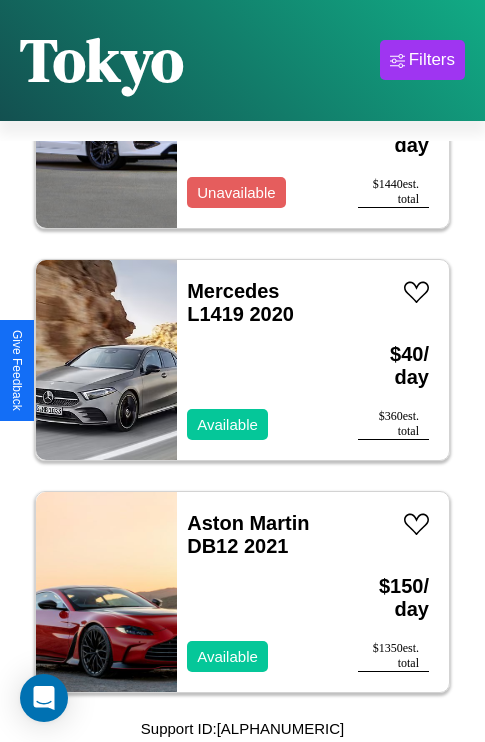 scroll, scrollTop: 18403, scrollLeft: 0, axis: vertical 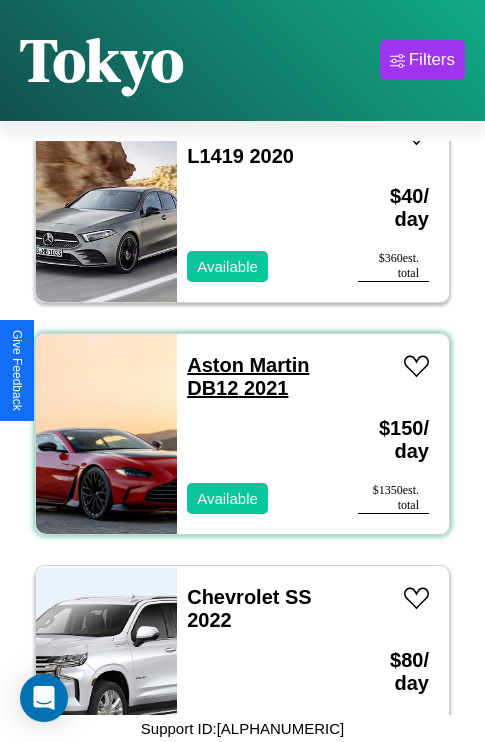 click on "Aston Martin   DB12   2021" at bounding box center (248, 376) 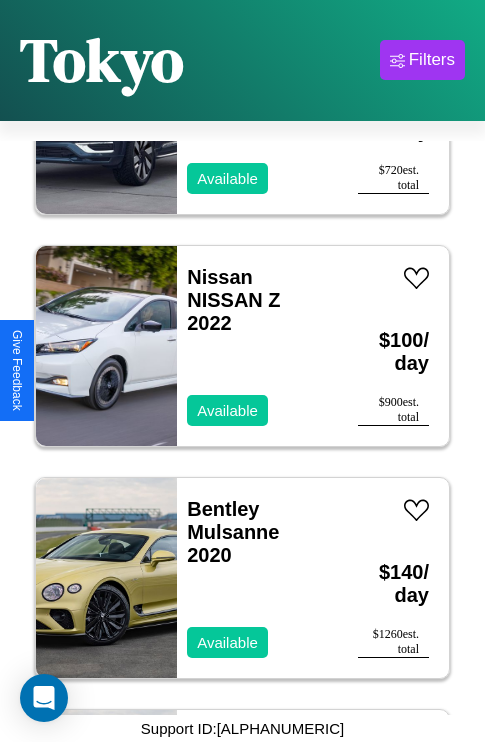 scroll, scrollTop: 9587, scrollLeft: 0, axis: vertical 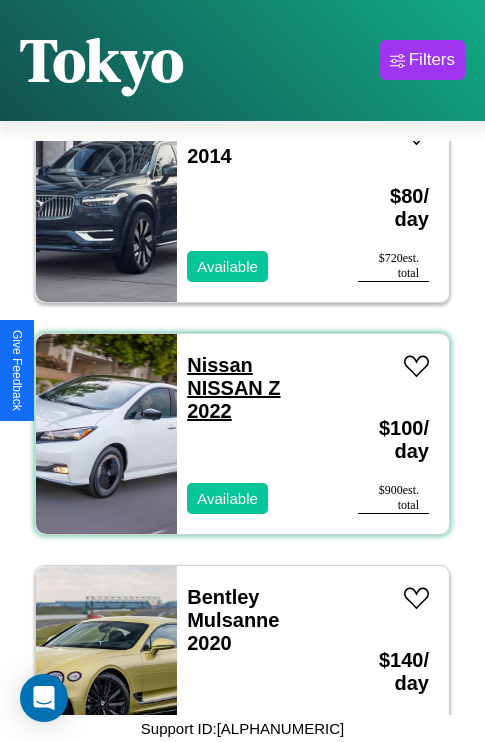 click on "Nissan   NISSAN Z   2022" at bounding box center [233, 388] 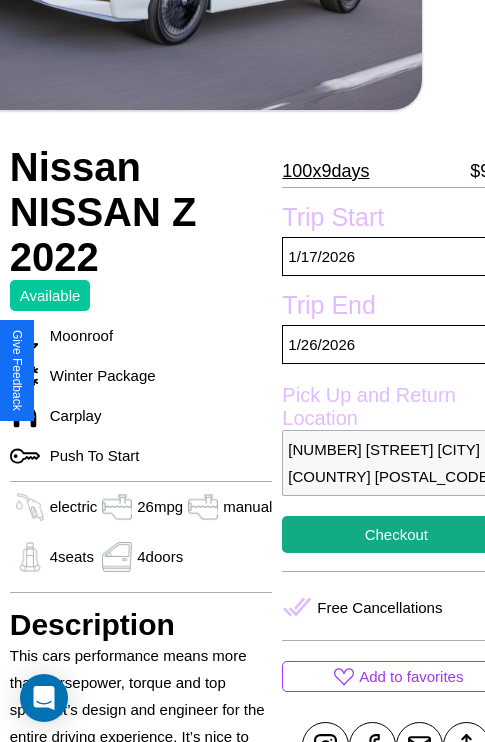 scroll, scrollTop: 426, scrollLeft: 80, axis: both 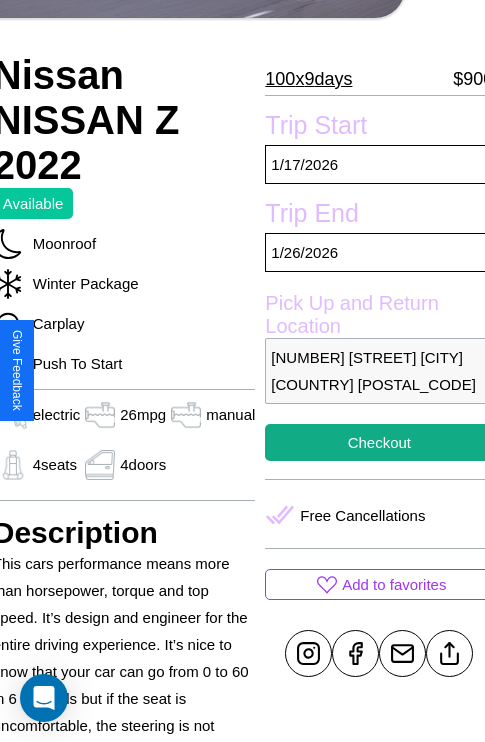 click on "8055 Market Street  Tokyo  Japan 40124" at bounding box center [379, 371] 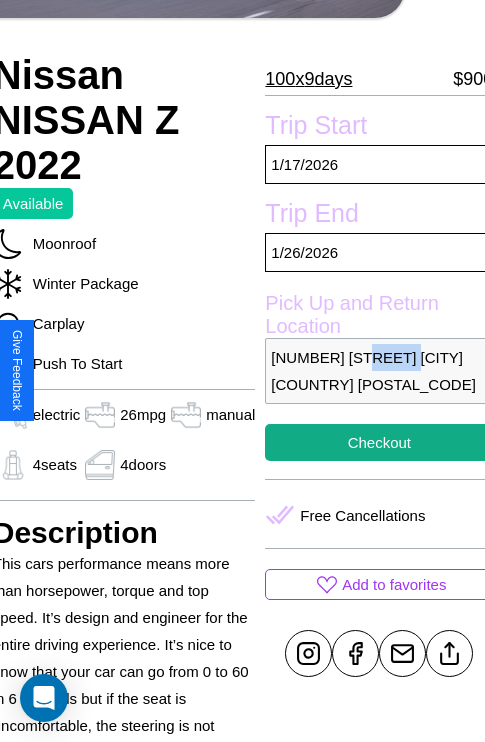 click on "8055 Market Street  Tokyo  Japan 40124" at bounding box center [379, 371] 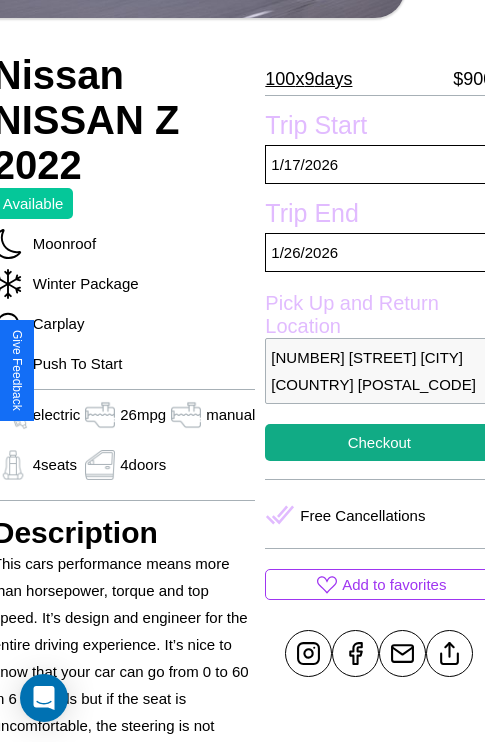 click on "8055 Market Street  Tokyo  Japan 40124" at bounding box center (379, 371) 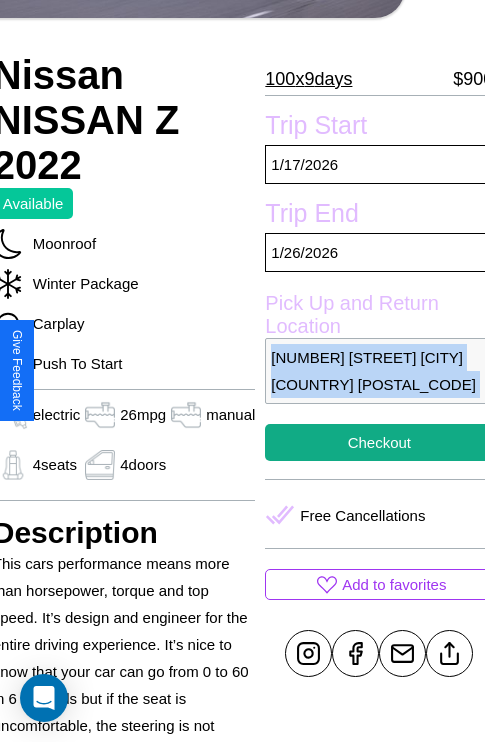 click on "8055 Market Street  Tokyo  Japan 40124" at bounding box center (379, 371) 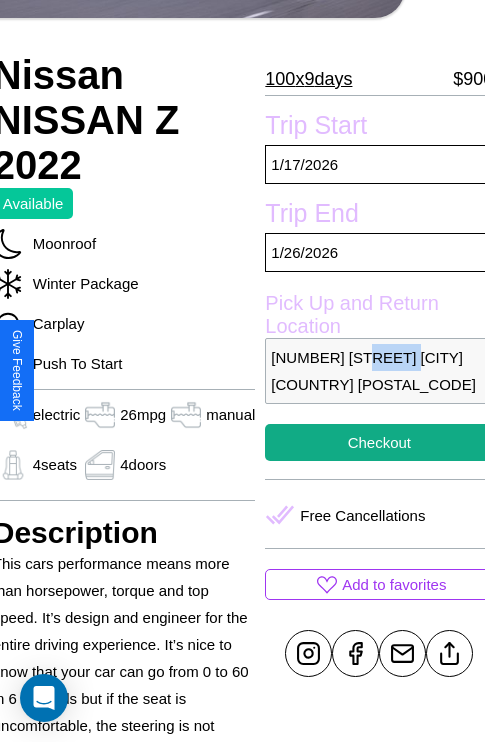 click on "8055 Market Street  Tokyo  Japan 40124" at bounding box center (379, 371) 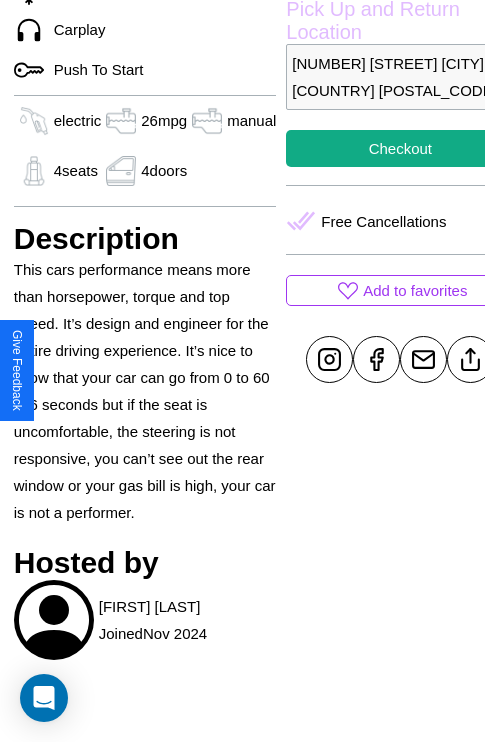 scroll, scrollTop: 1114, scrollLeft: 30, axis: both 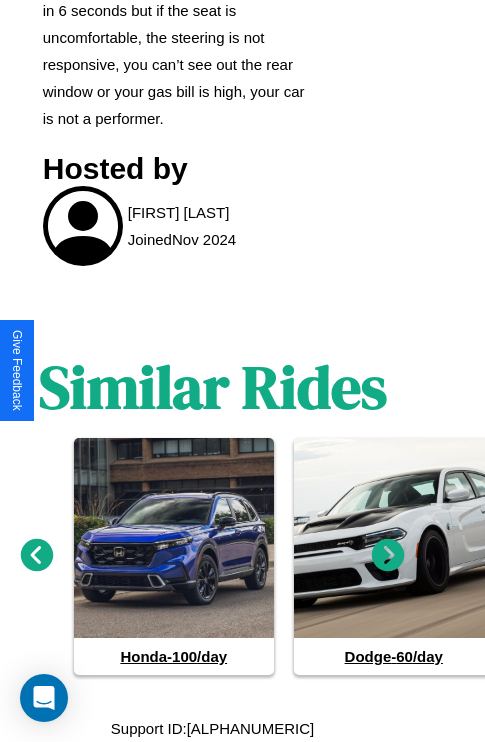 click 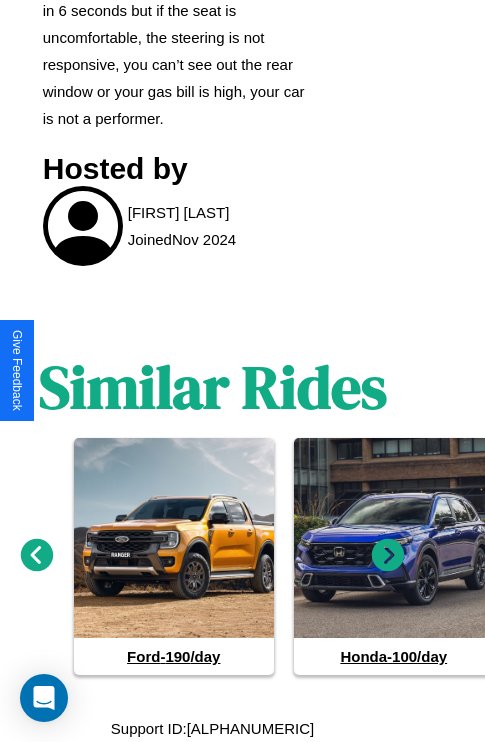 click 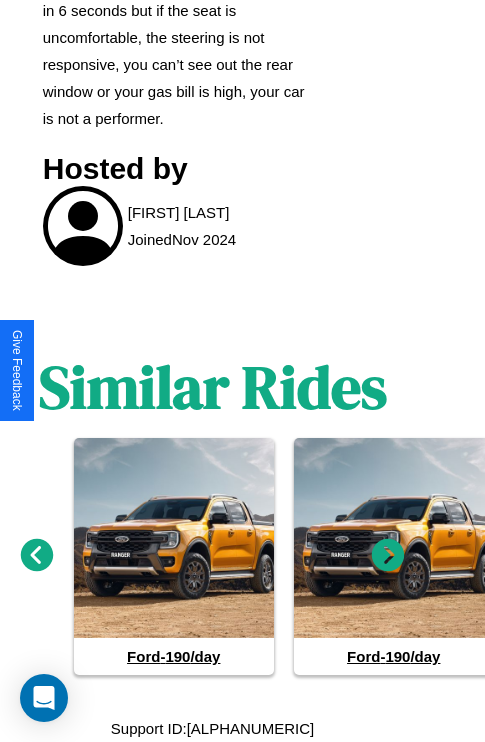 click 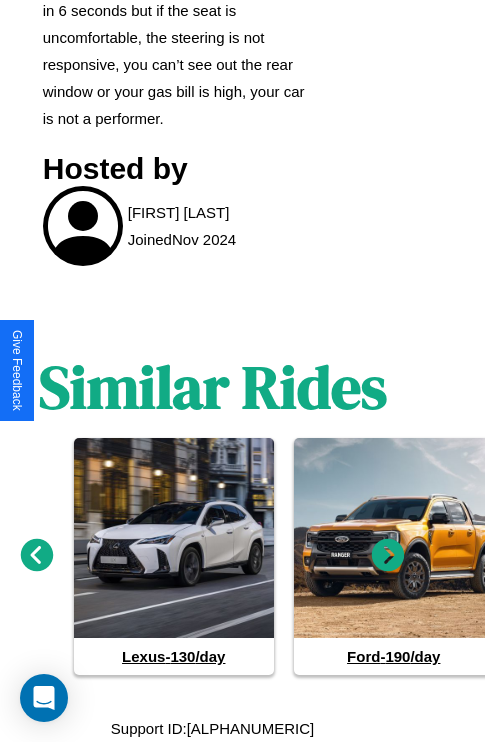 click 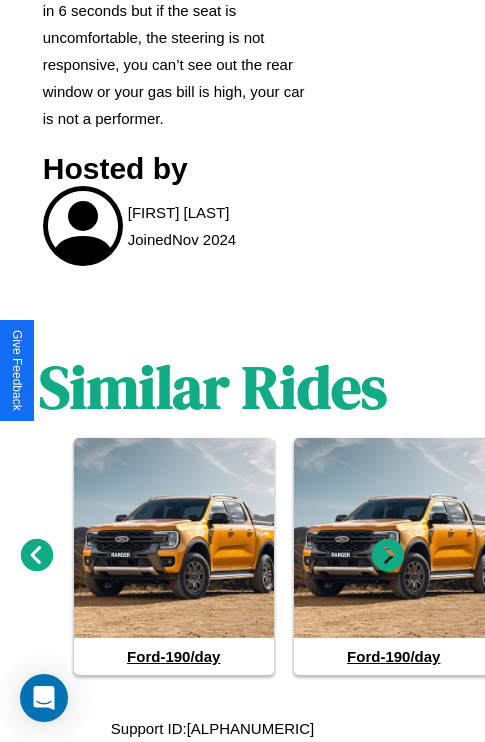 click 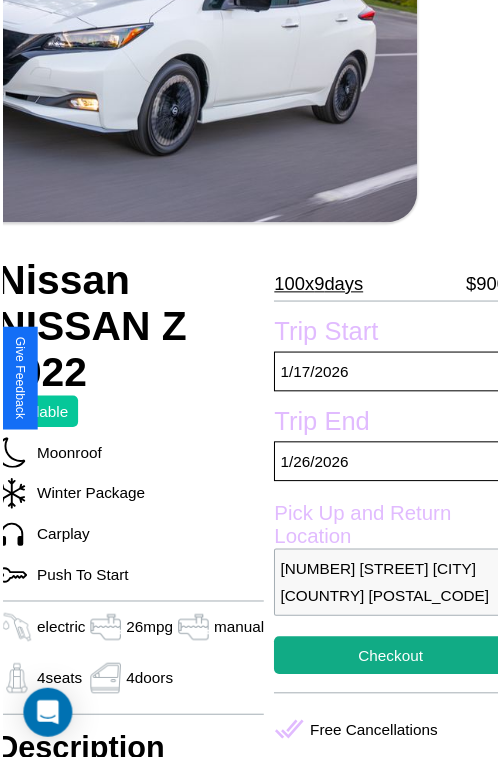 scroll, scrollTop: 220, scrollLeft: 80, axis: both 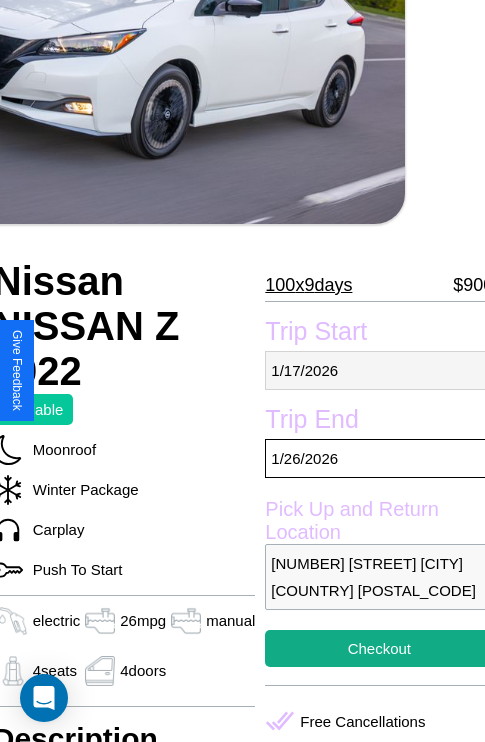 click on "1 / 17 / 2026" at bounding box center [379, 370] 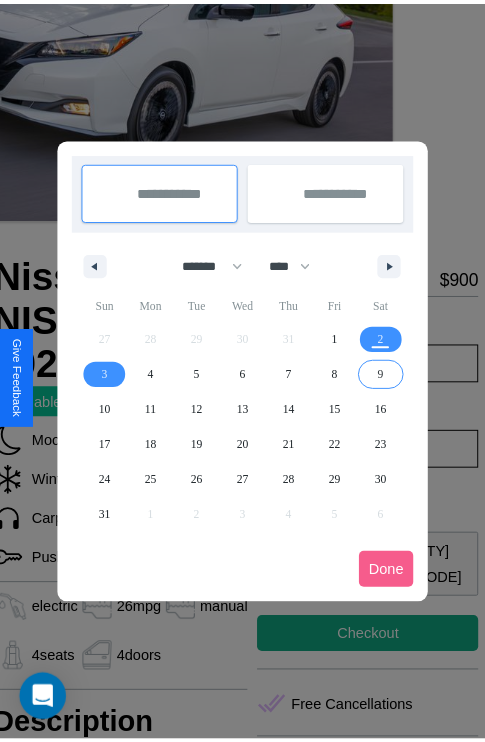 scroll, scrollTop: 0, scrollLeft: 80, axis: horizontal 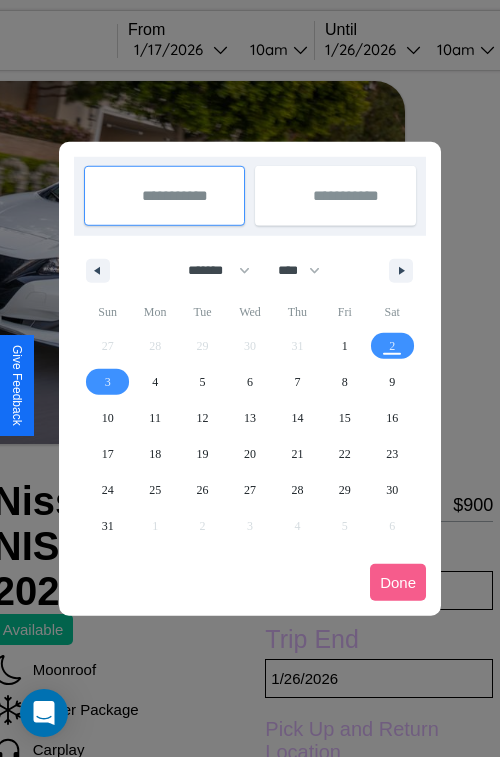 click at bounding box center [250, 378] 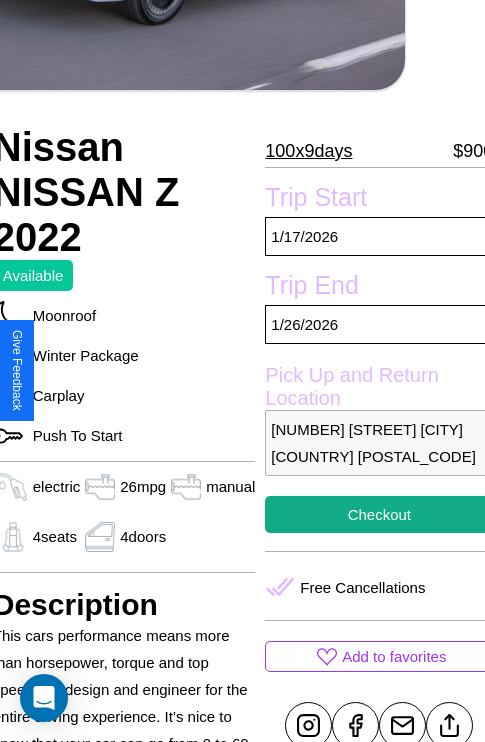 scroll, scrollTop: 498, scrollLeft: 80, axis: both 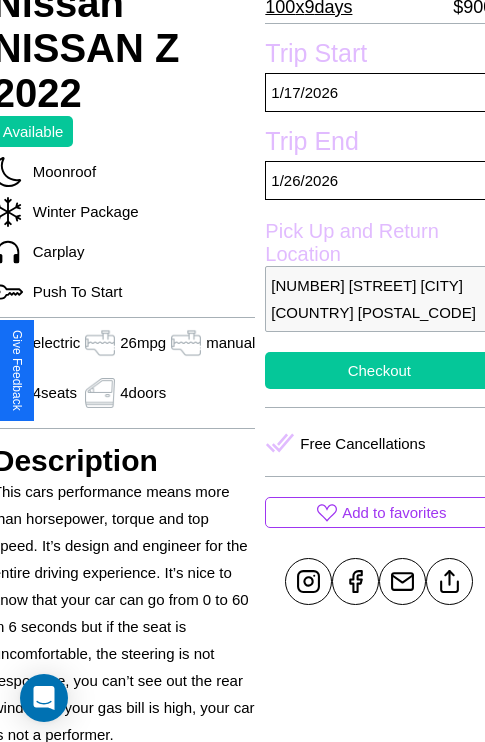 click on "Checkout" at bounding box center [379, 370] 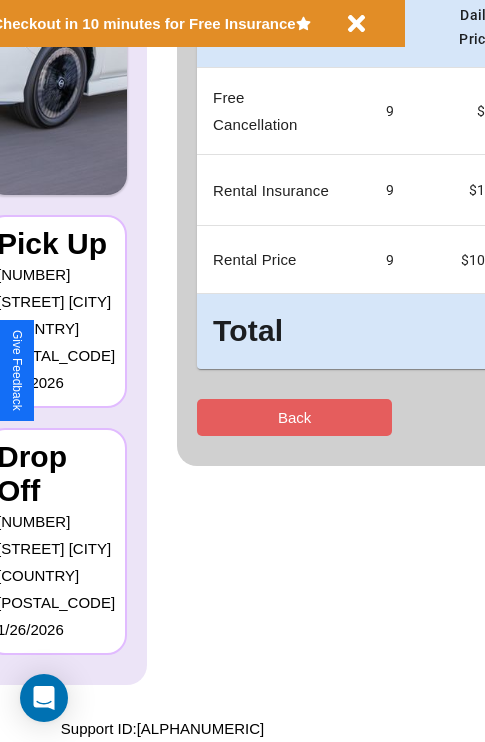 scroll, scrollTop: 0, scrollLeft: 0, axis: both 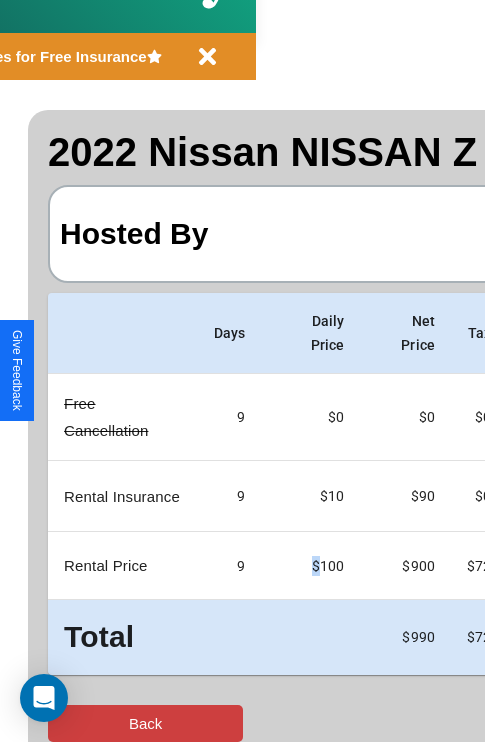 click on "Back" at bounding box center [145, 723] 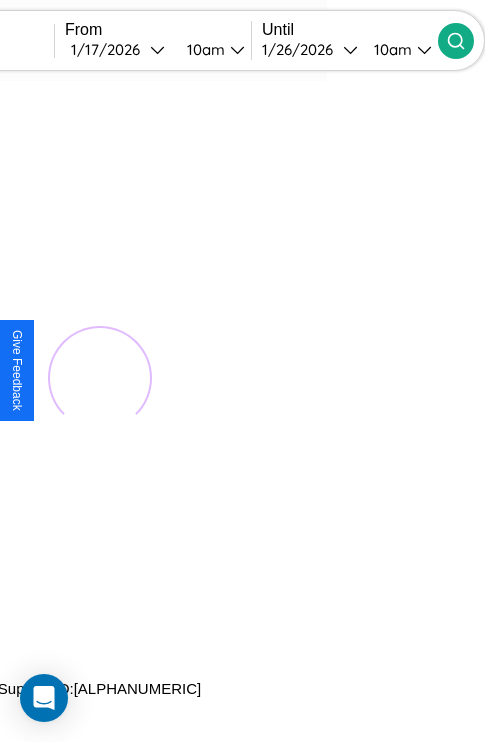 scroll, scrollTop: 0, scrollLeft: 0, axis: both 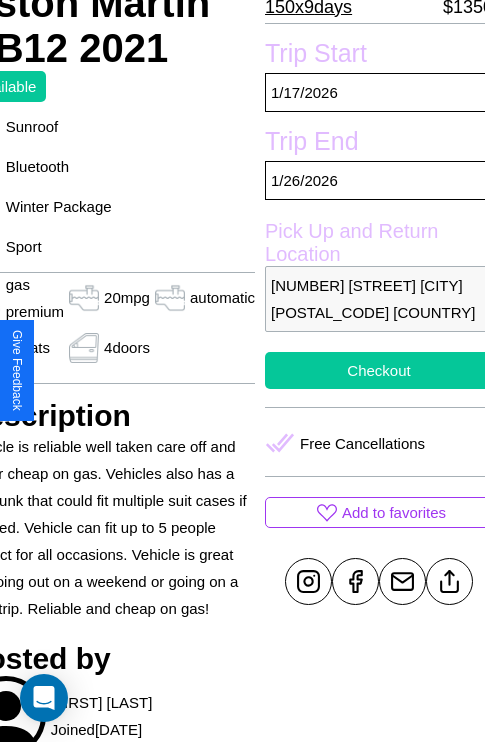 click on "Checkout" at bounding box center (379, 370) 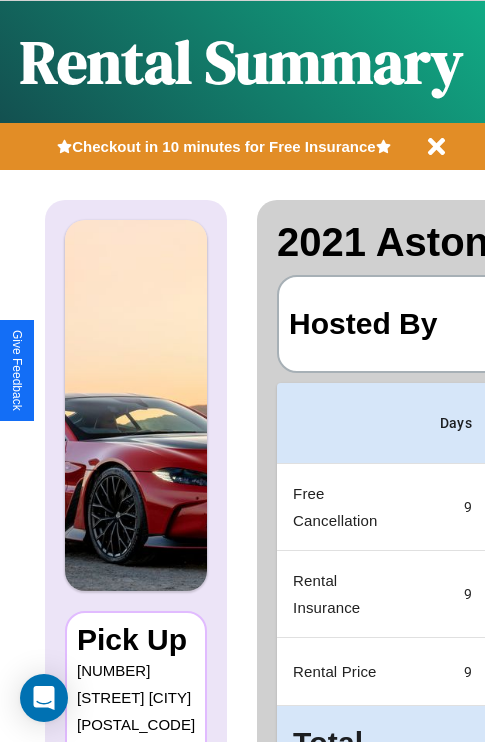 scroll, scrollTop: 0, scrollLeft: 378, axis: horizontal 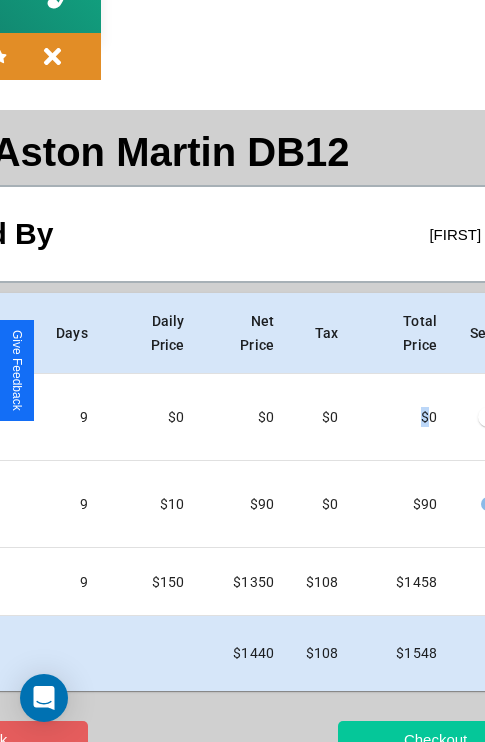 click on "Checkout" at bounding box center (435, 739) 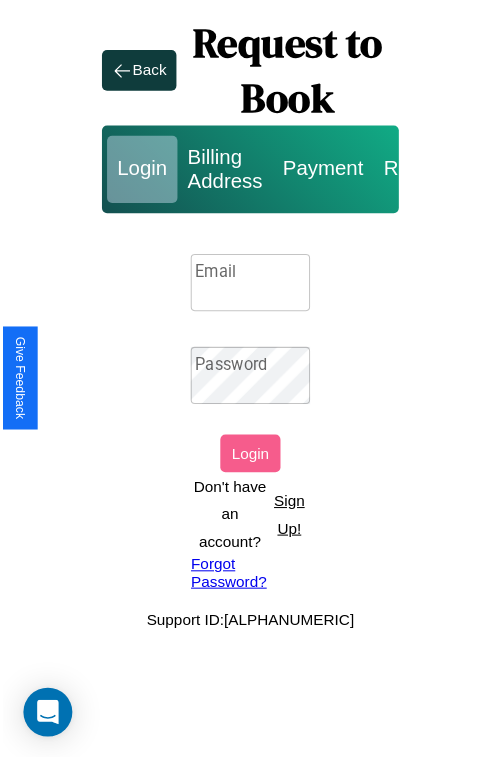 scroll, scrollTop: 0, scrollLeft: 0, axis: both 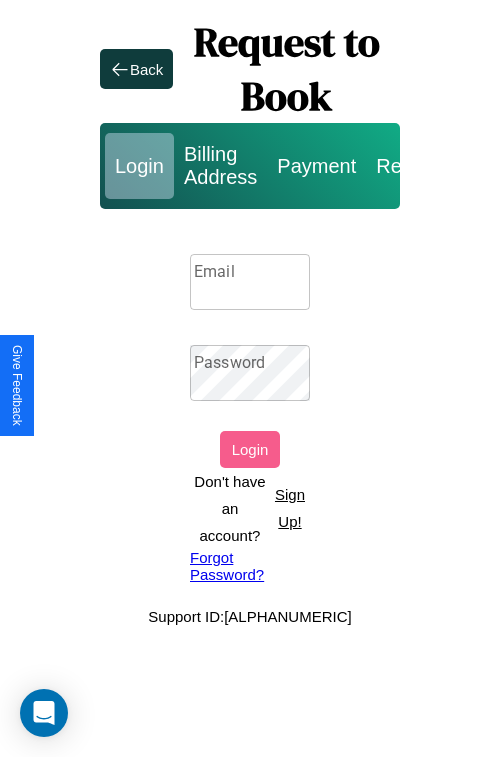 click on "Email" at bounding box center [250, 282] 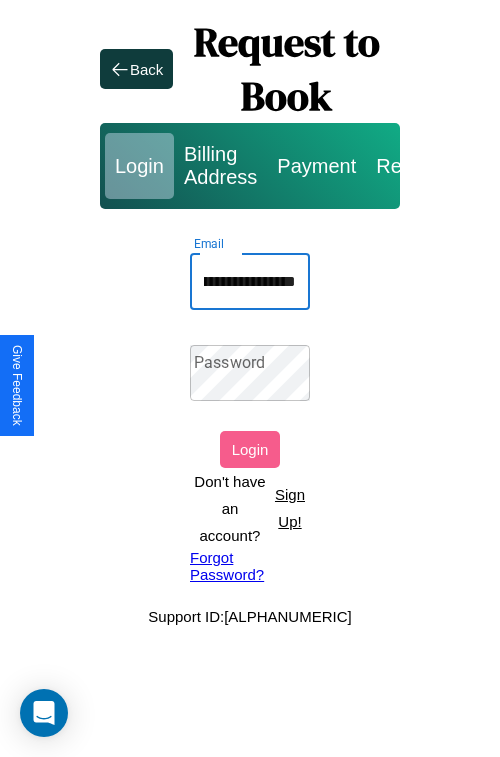 scroll, scrollTop: 0, scrollLeft: 98, axis: horizontal 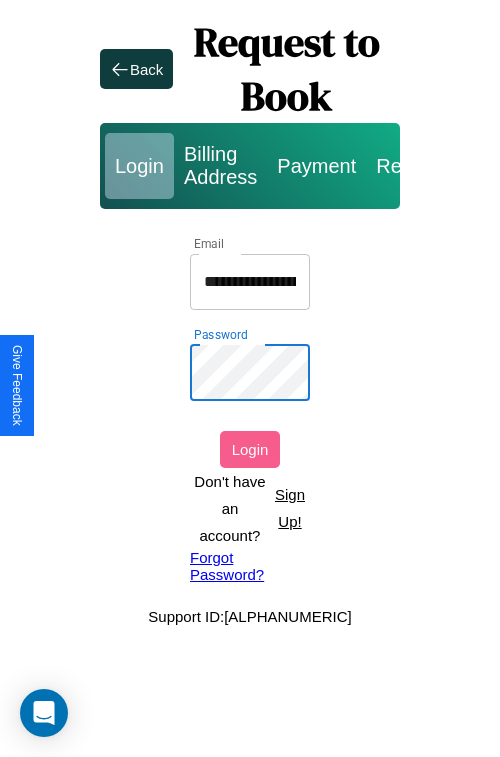 click on "Login" at bounding box center [250, 449] 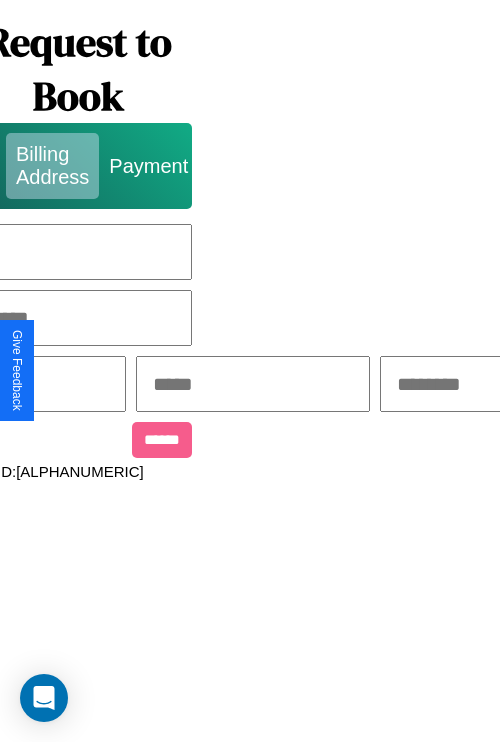 scroll, scrollTop: 0, scrollLeft: 517, axis: horizontal 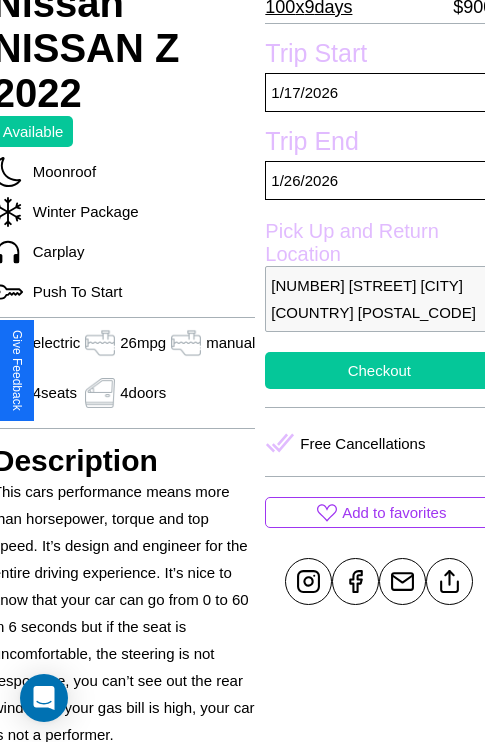 click on "Checkout" at bounding box center [379, 370] 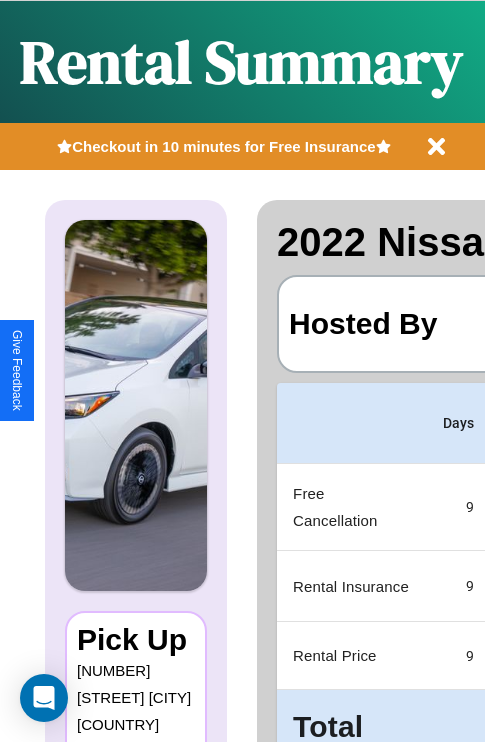 scroll, scrollTop: 0, scrollLeft: 378, axis: horizontal 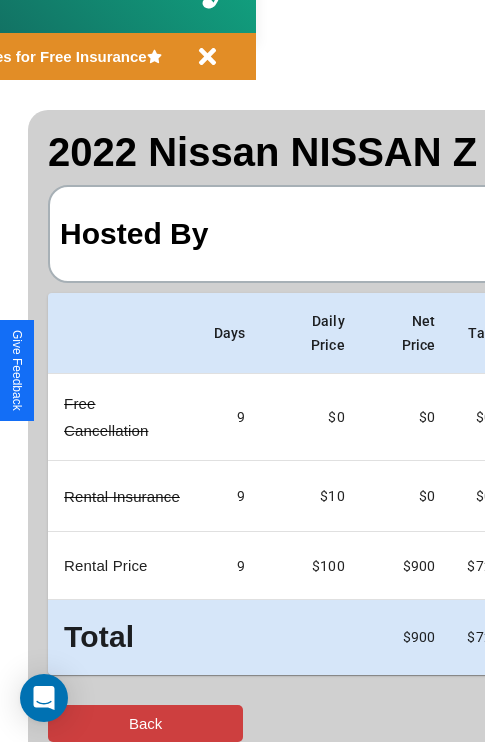 click on "Back" at bounding box center (145, 723) 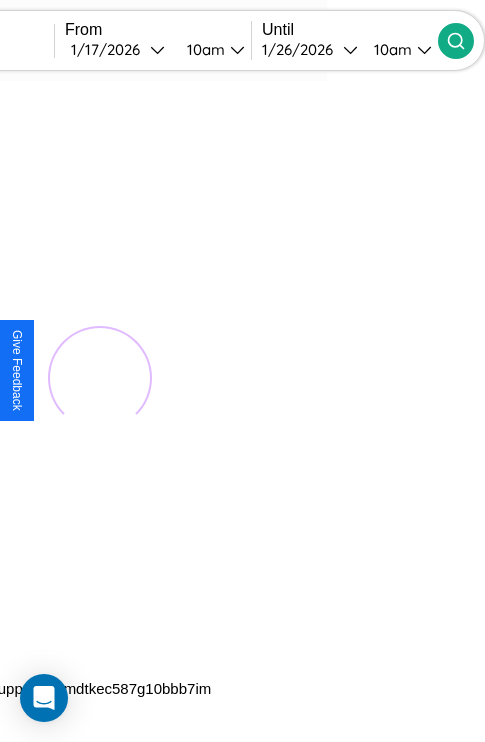 scroll, scrollTop: 0, scrollLeft: 0, axis: both 